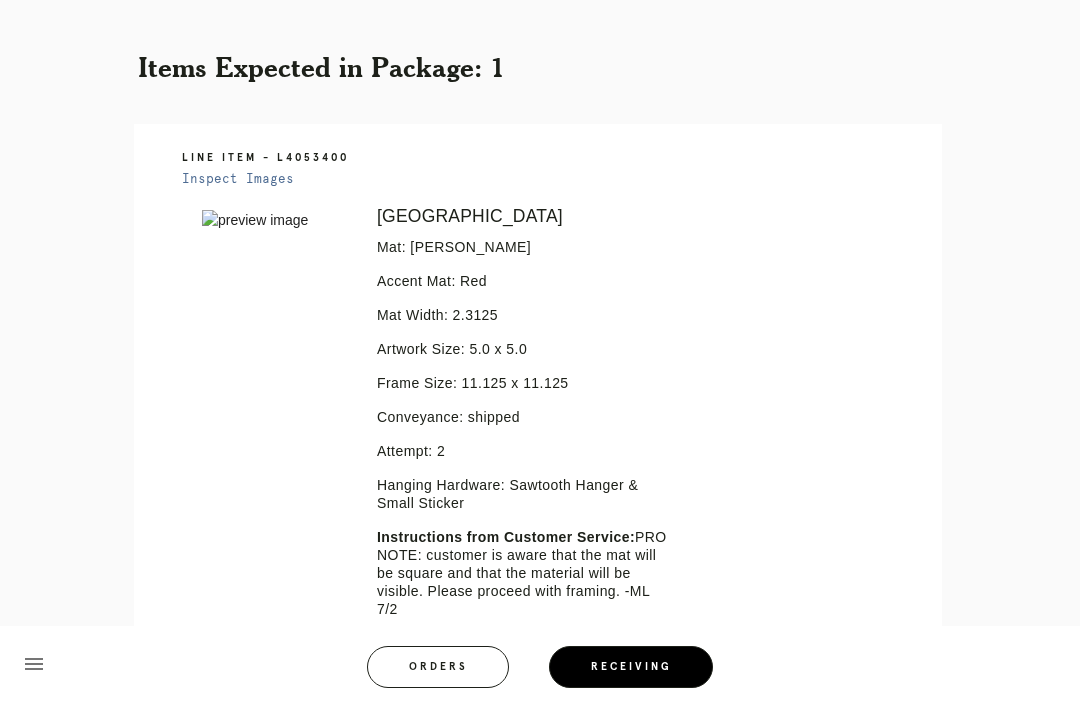scroll, scrollTop: 0, scrollLeft: 0, axis: both 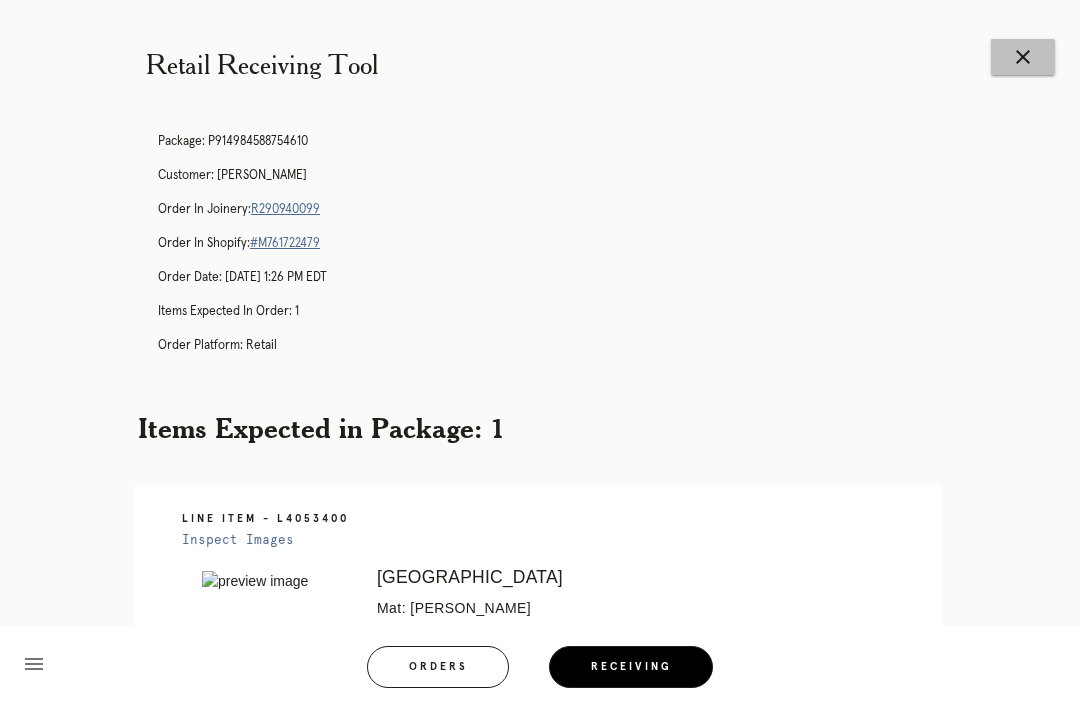 click on "close" at bounding box center (1023, 57) 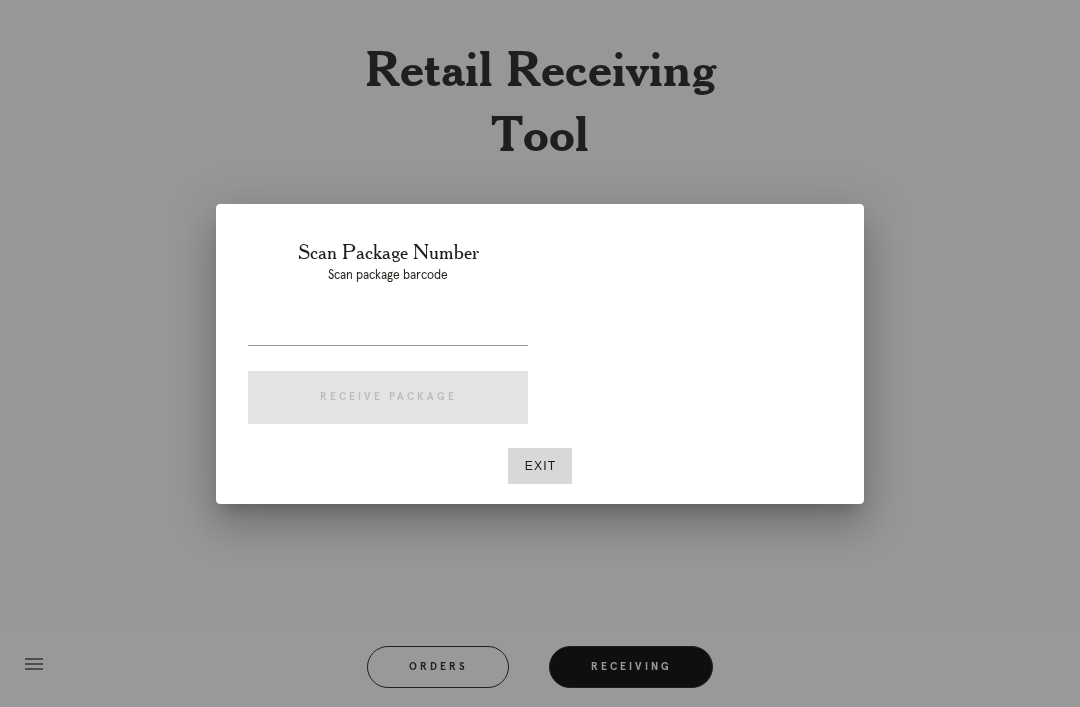 scroll, scrollTop: 0, scrollLeft: 0, axis: both 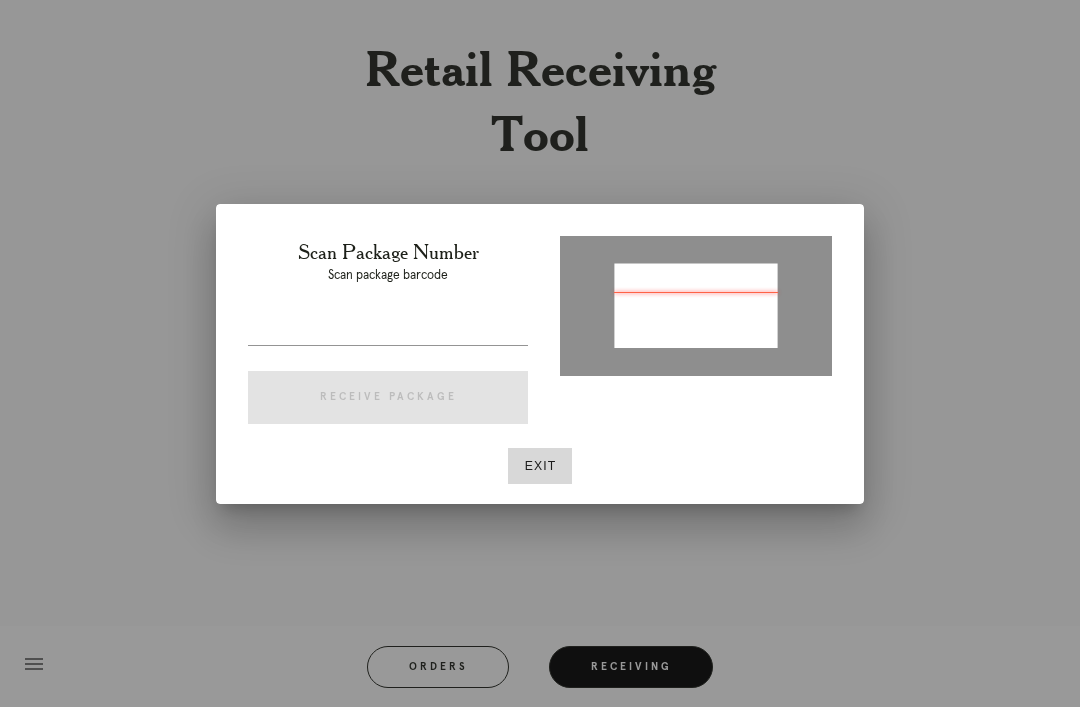 type on "P905276062689121" 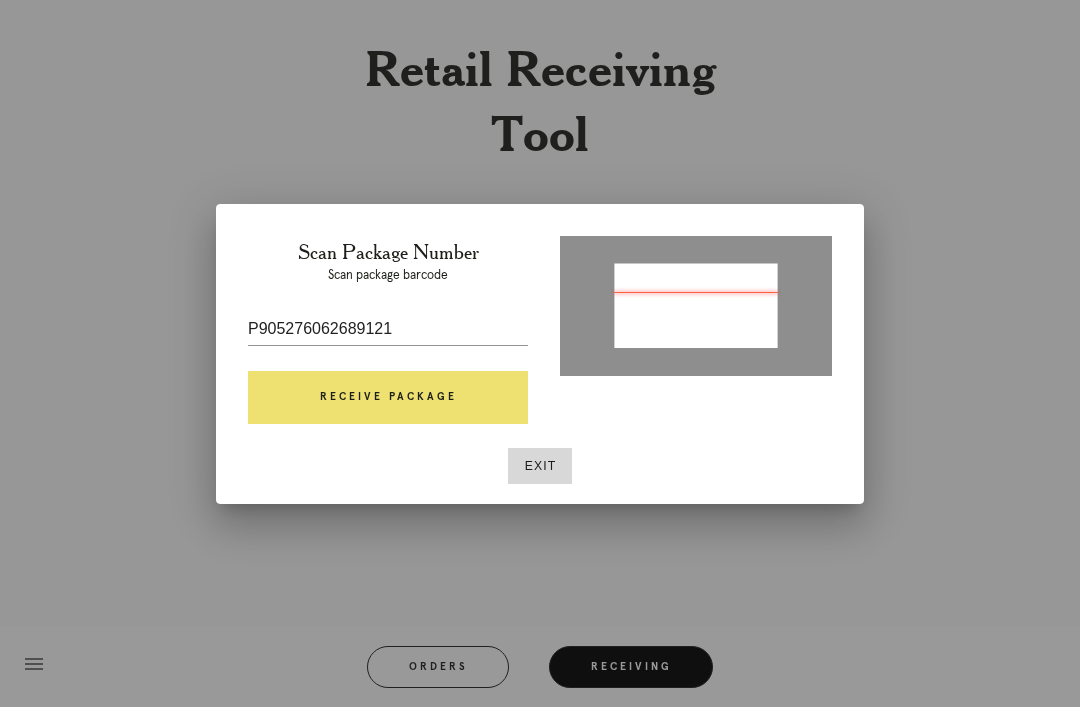 click on "Receive Package" at bounding box center [388, 398] 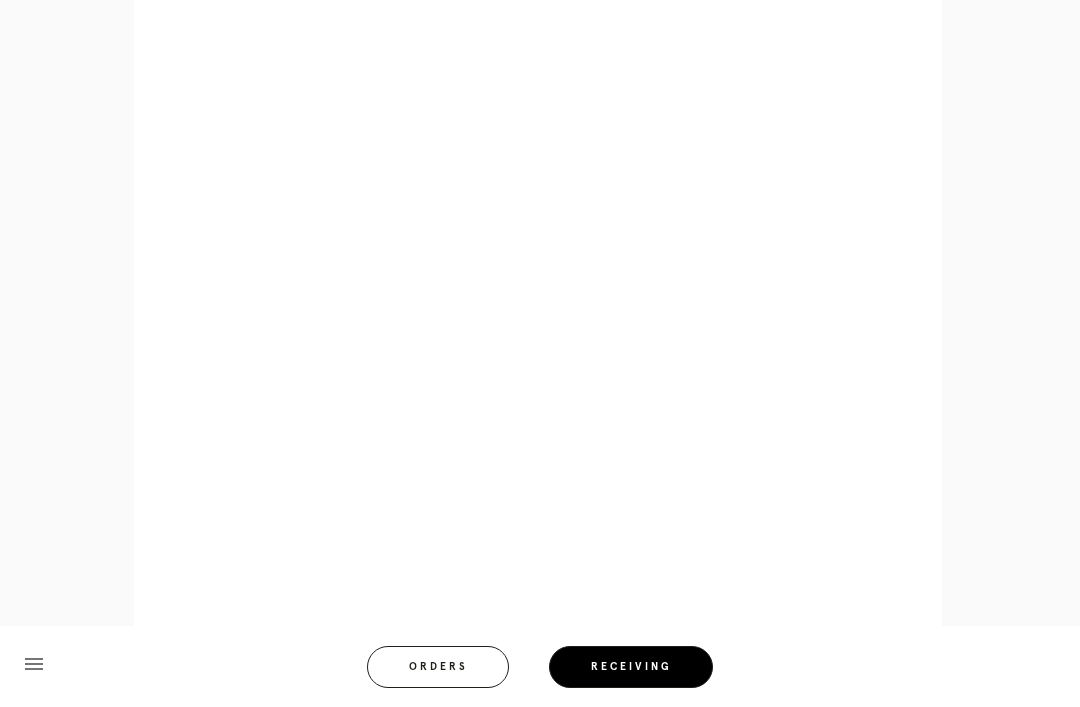 scroll, scrollTop: 878, scrollLeft: 0, axis: vertical 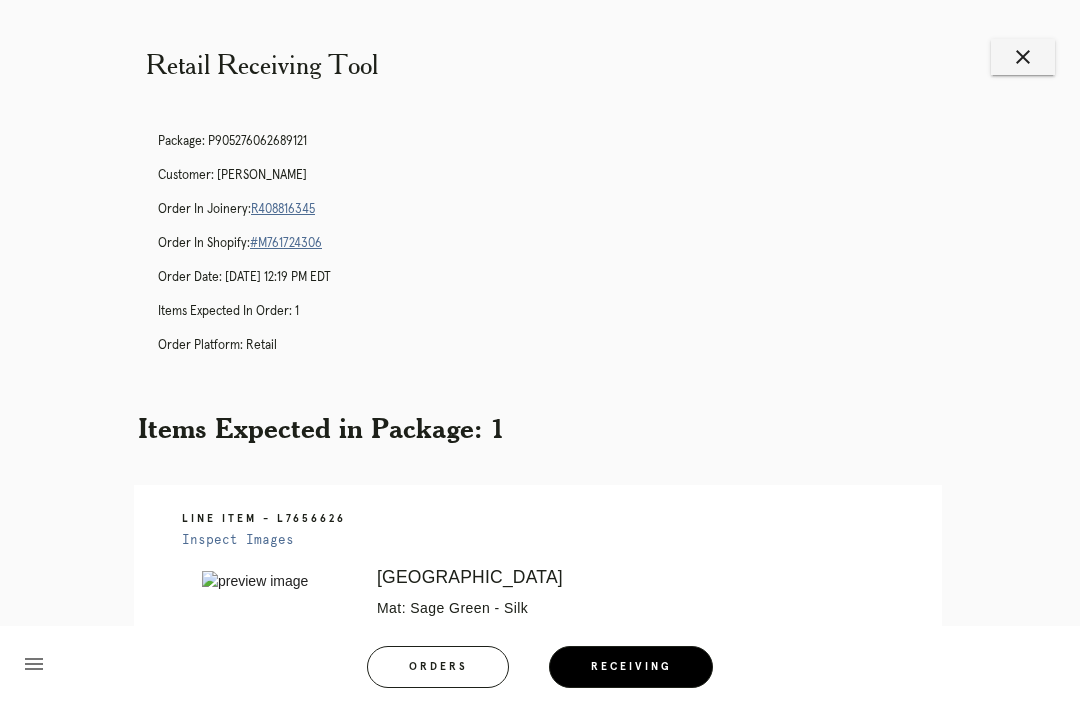 click on "R408816345" at bounding box center (283, 209) 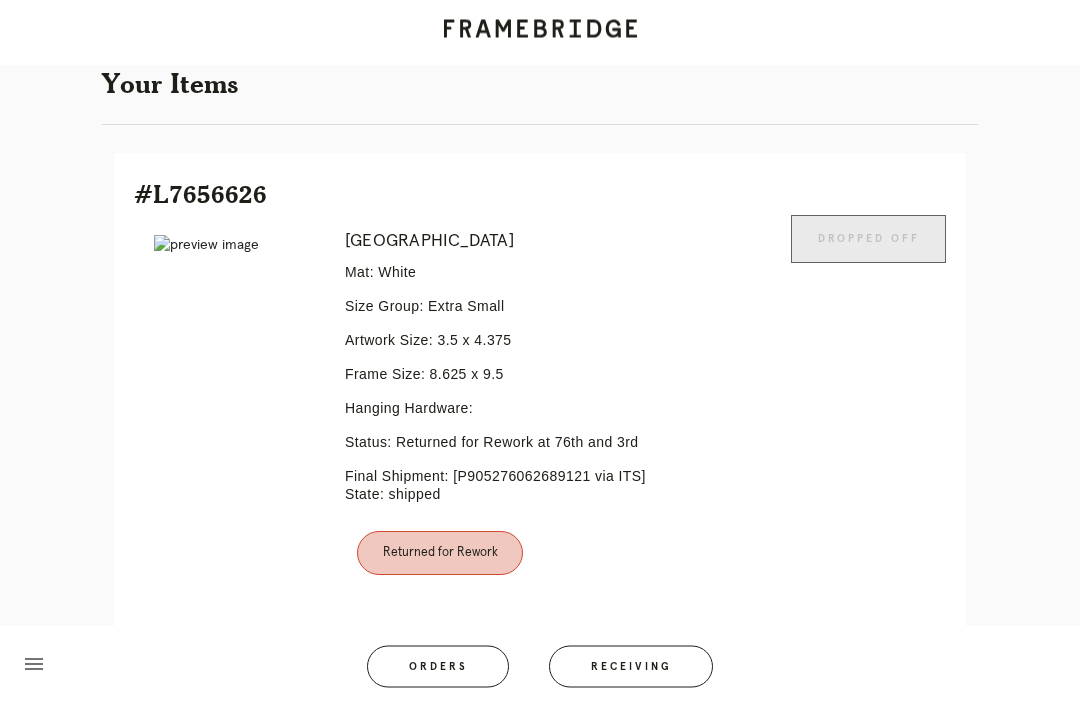 scroll, scrollTop: 446, scrollLeft: 0, axis: vertical 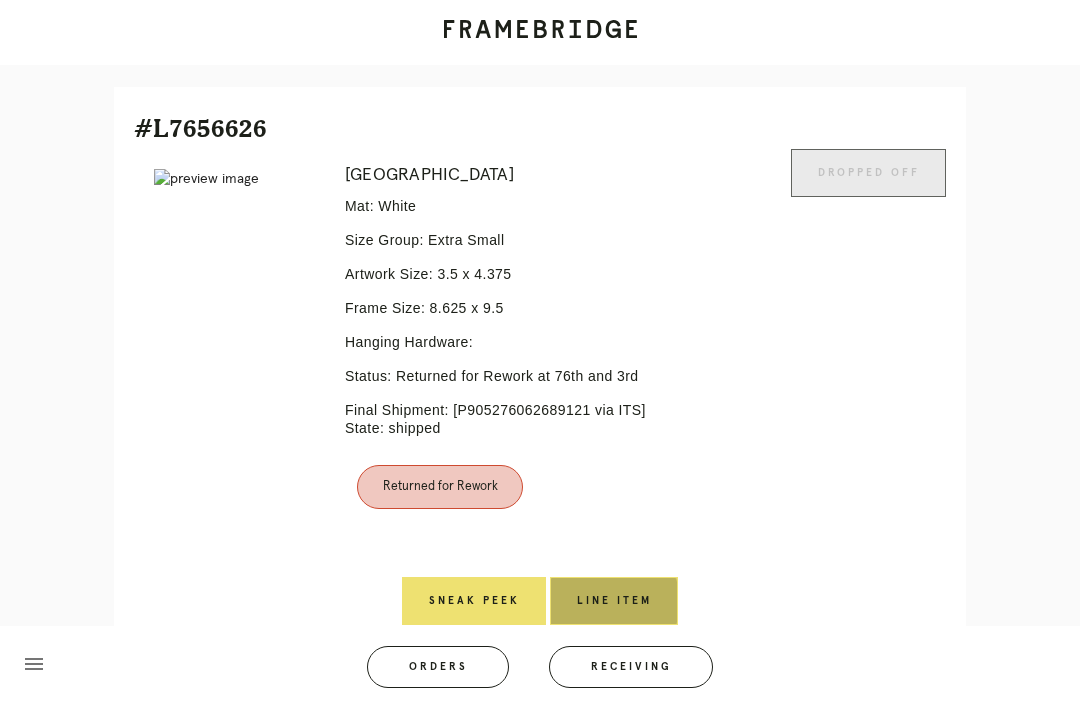 click on "Line Item" at bounding box center (614, 601) 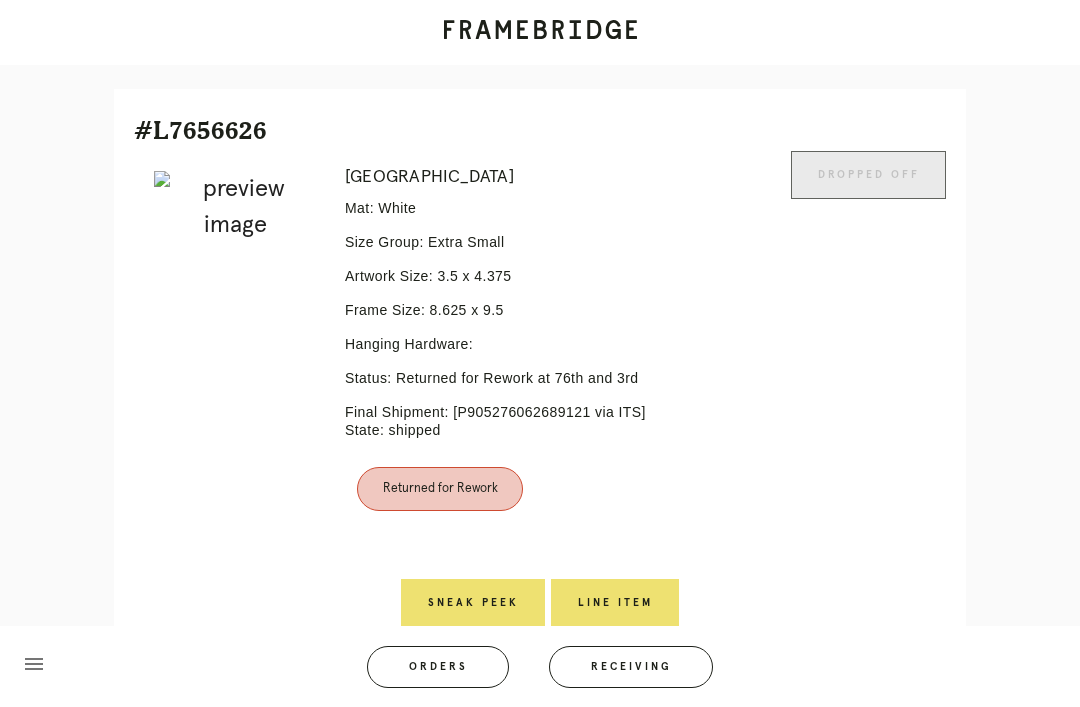 scroll, scrollTop: 0, scrollLeft: 0, axis: both 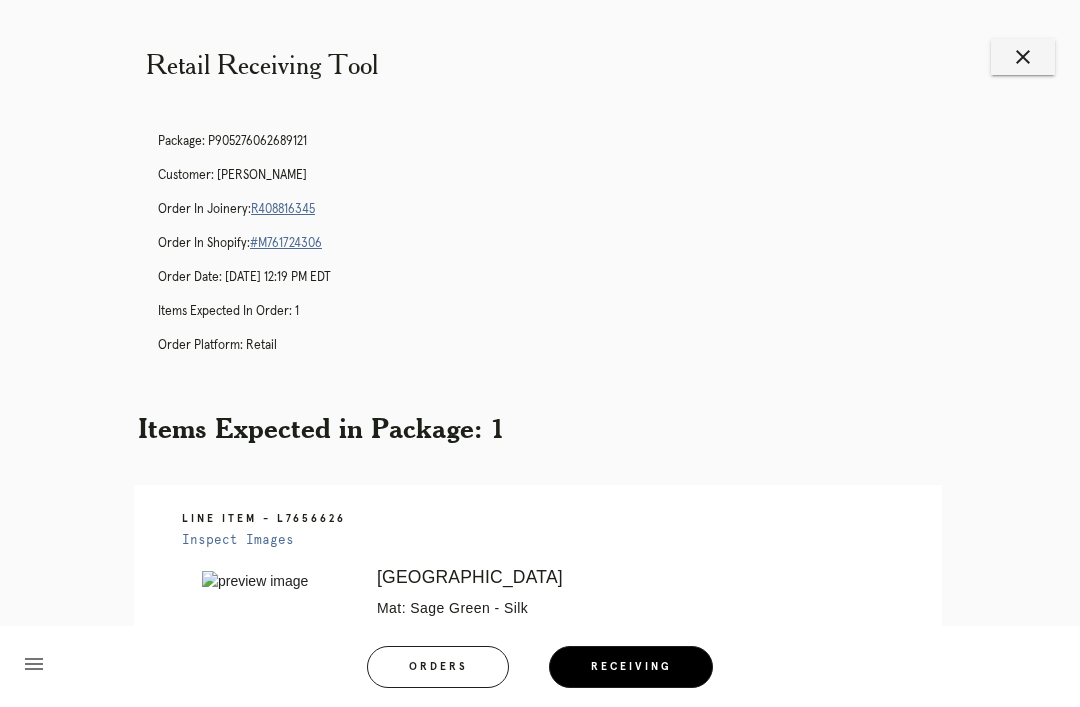 click on "Receiving" at bounding box center (631, 667) 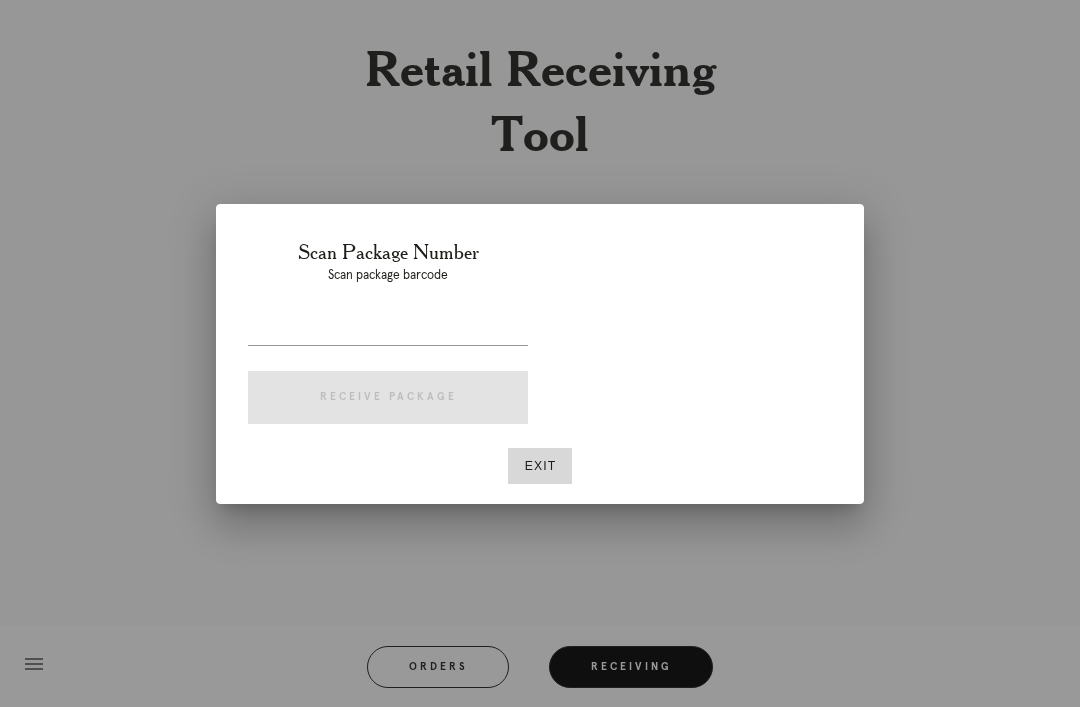 scroll, scrollTop: 0, scrollLeft: 0, axis: both 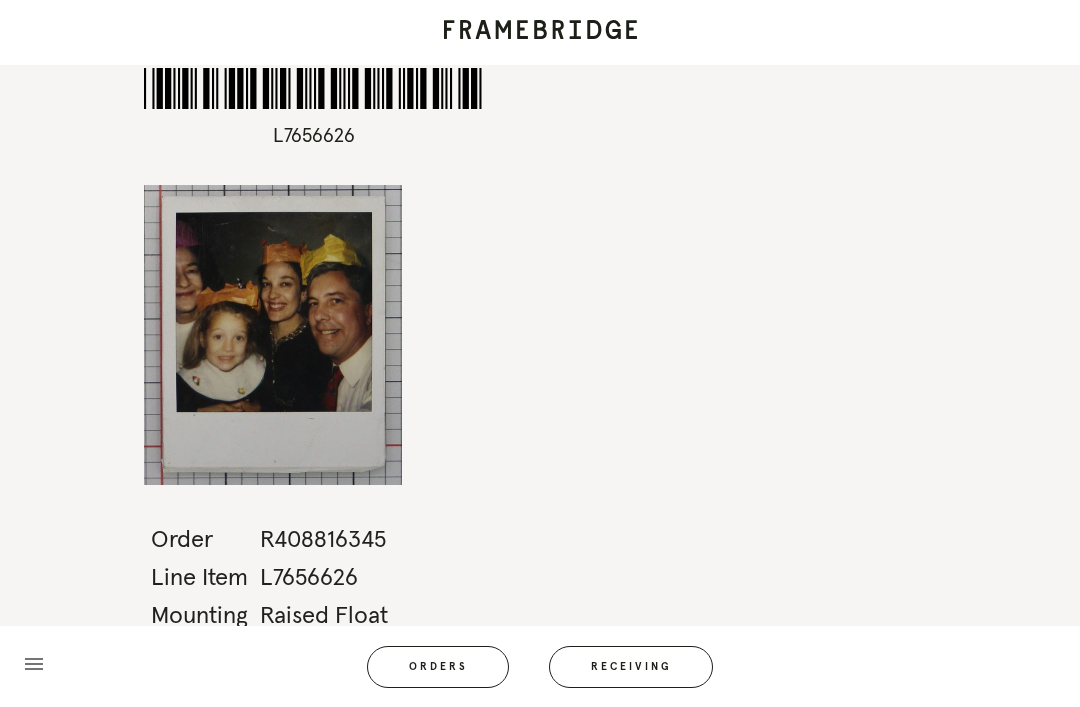 click on "Orders" at bounding box center [438, 667] 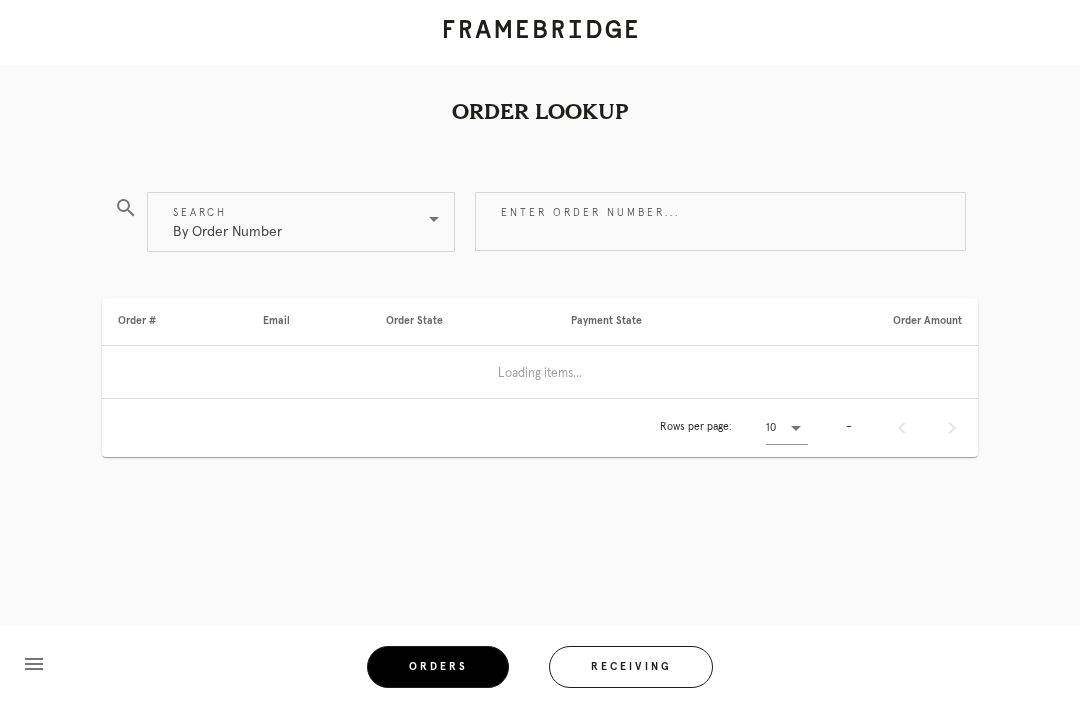 scroll, scrollTop: 0, scrollLeft: 0, axis: both 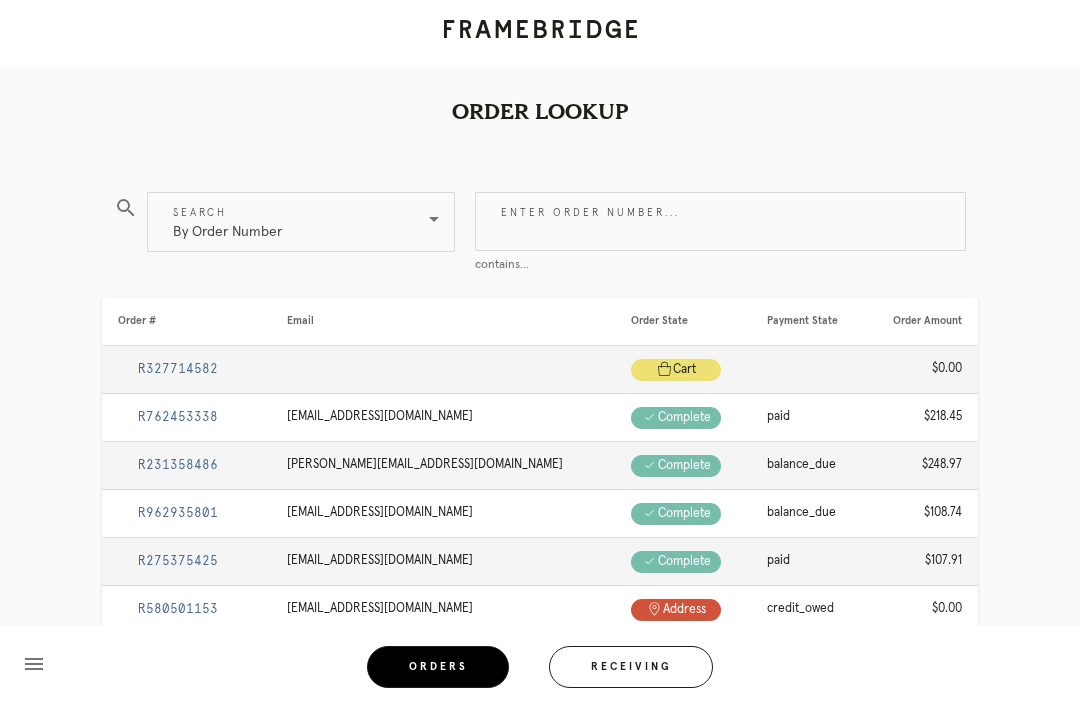 click on "By Order Number" at bounding box center [287, 222] 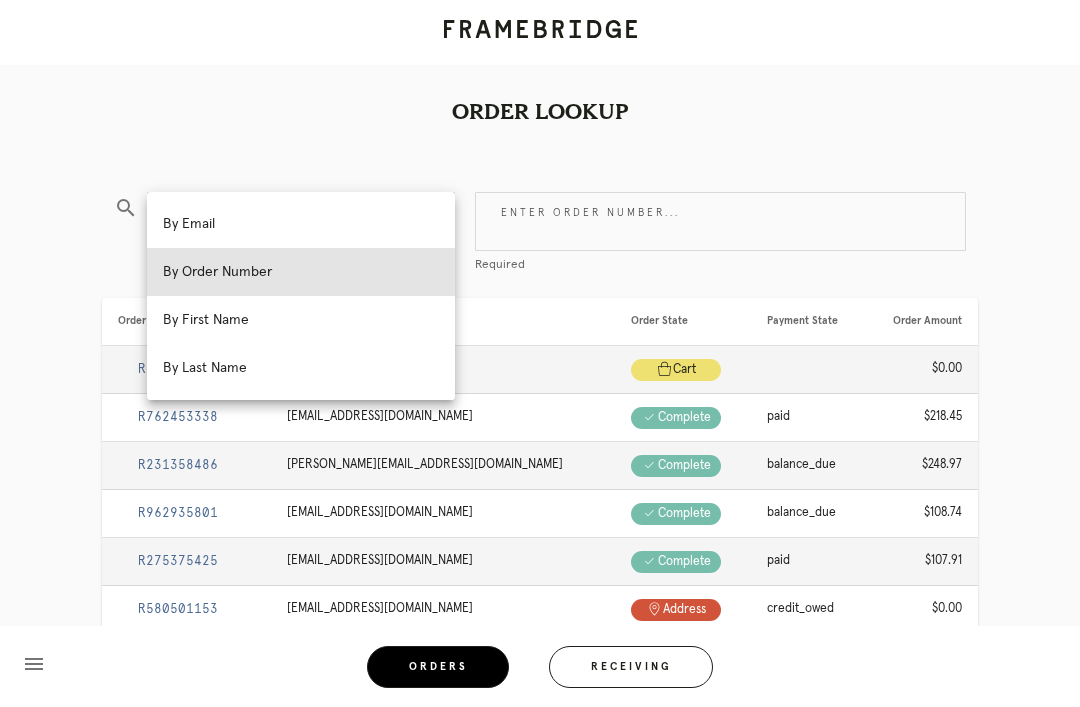 click on "By Email" at bounding box center [301, 224] 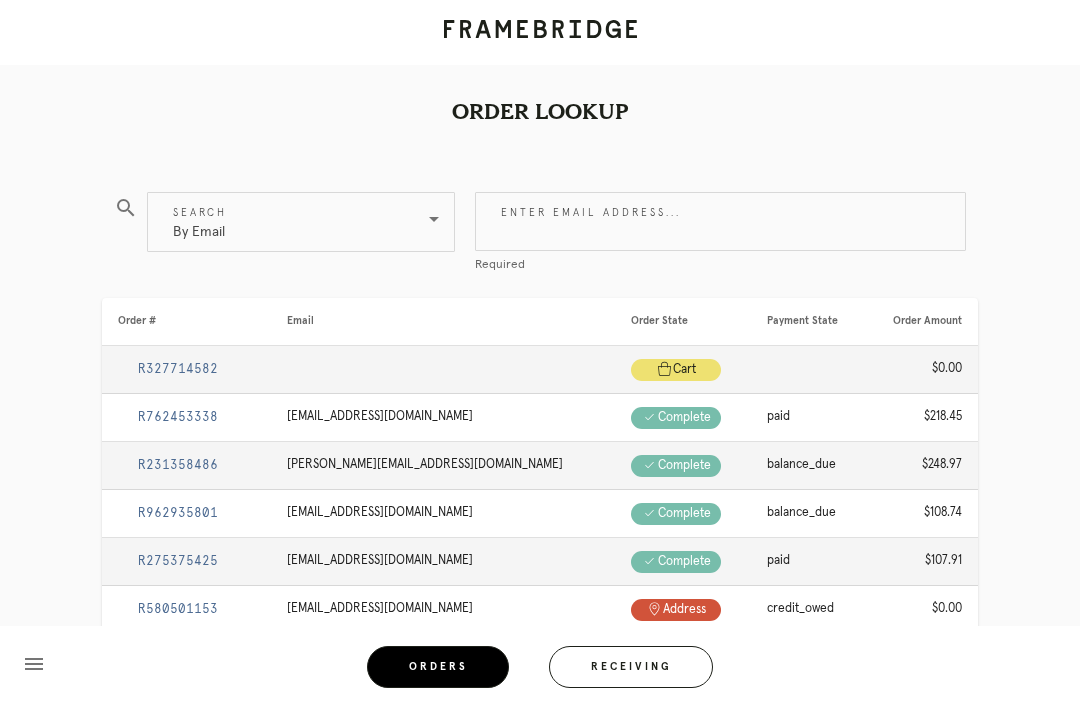 click on "Enter email address..." at bounding box center [720, 221] 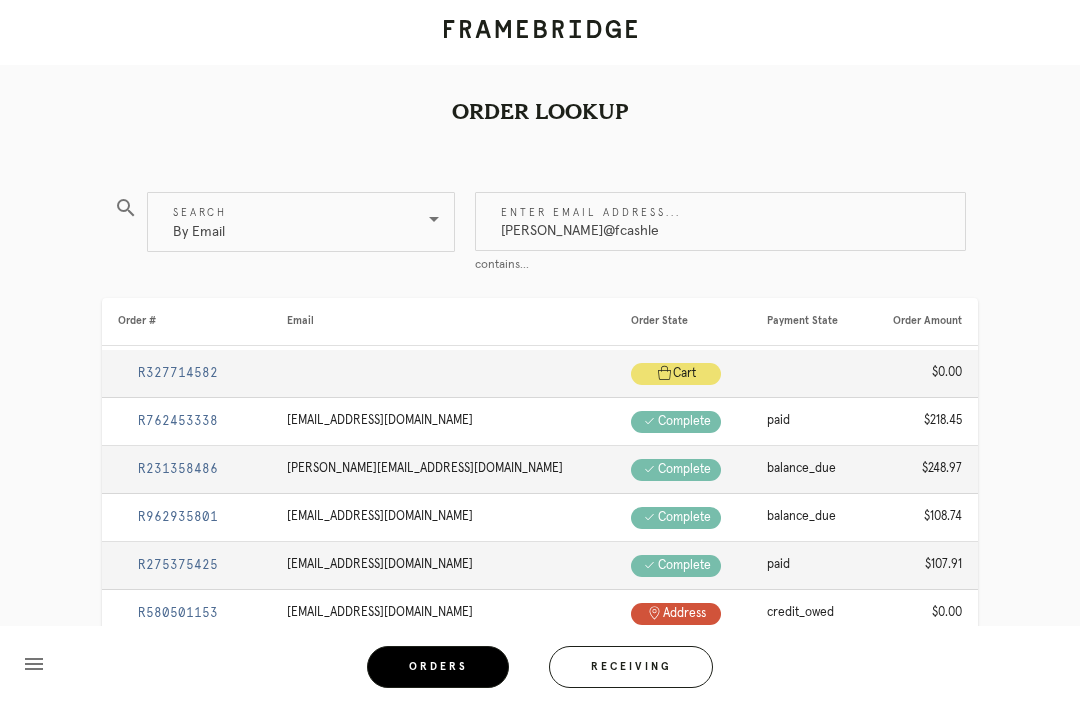 type on "Frances@fcashley" 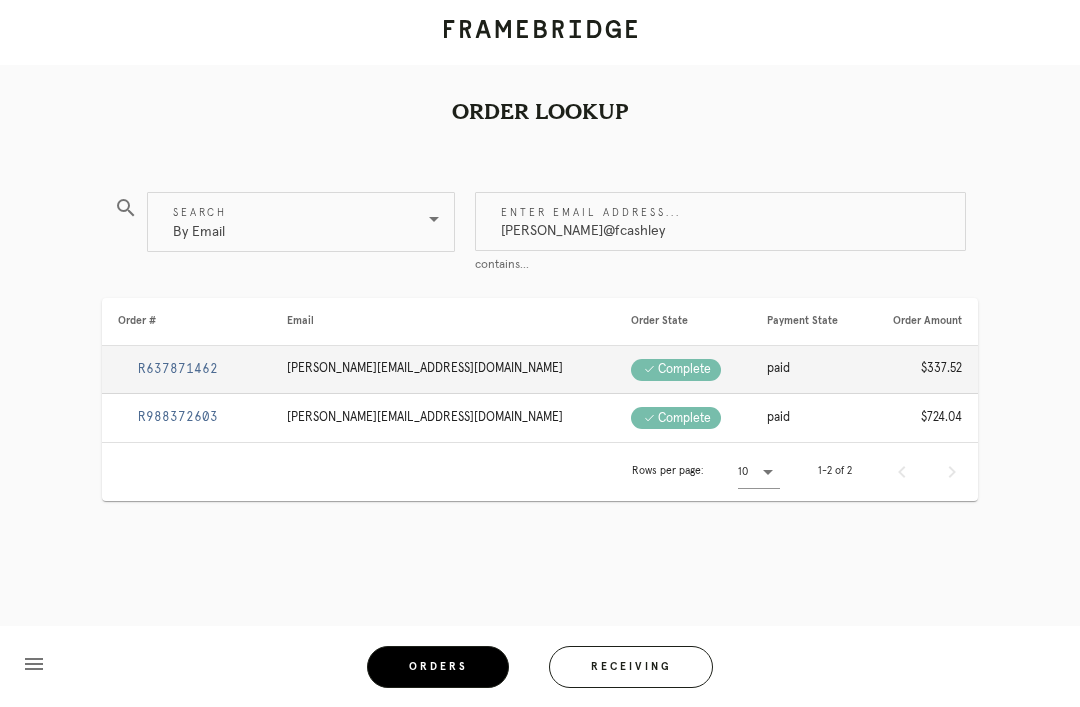 click on "R637871462" at bounding box center [178, 369] 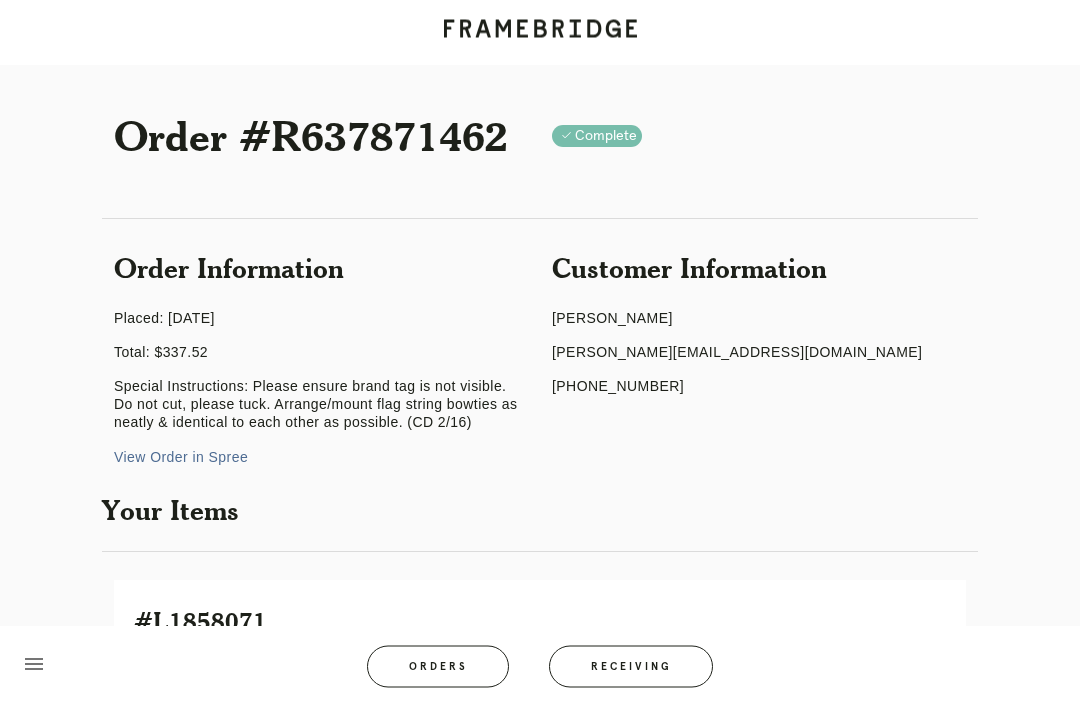scroll, scrollTop: 0, scrollLeft: 0, axis: both 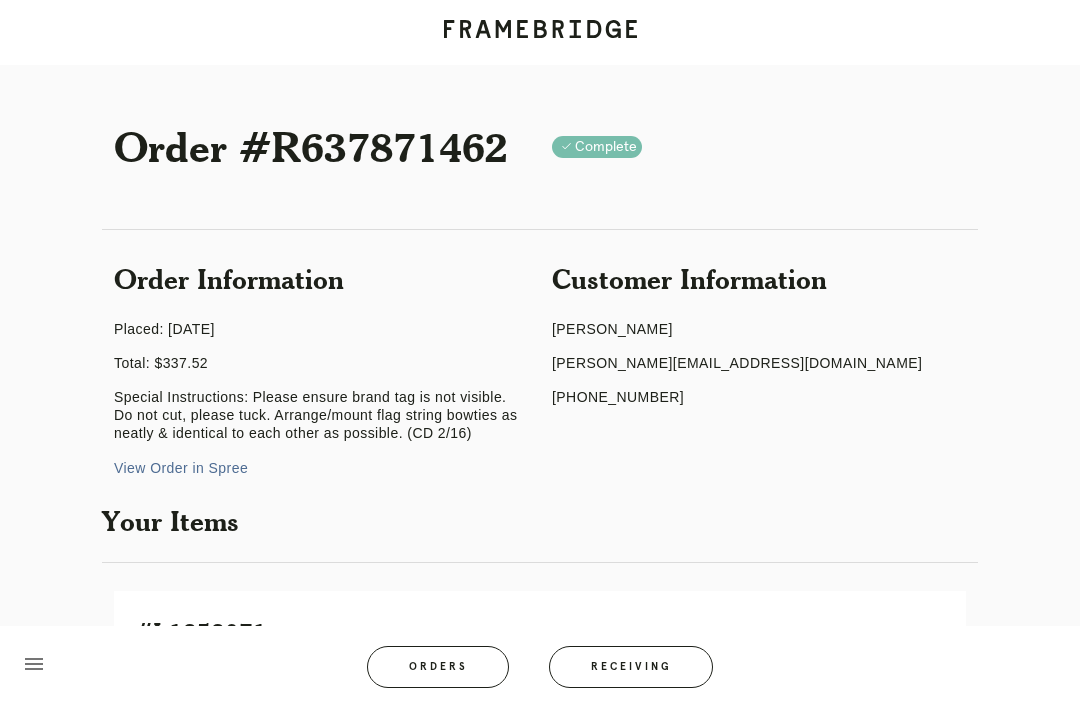 click on "Orders" at bounding box center (438, 667) 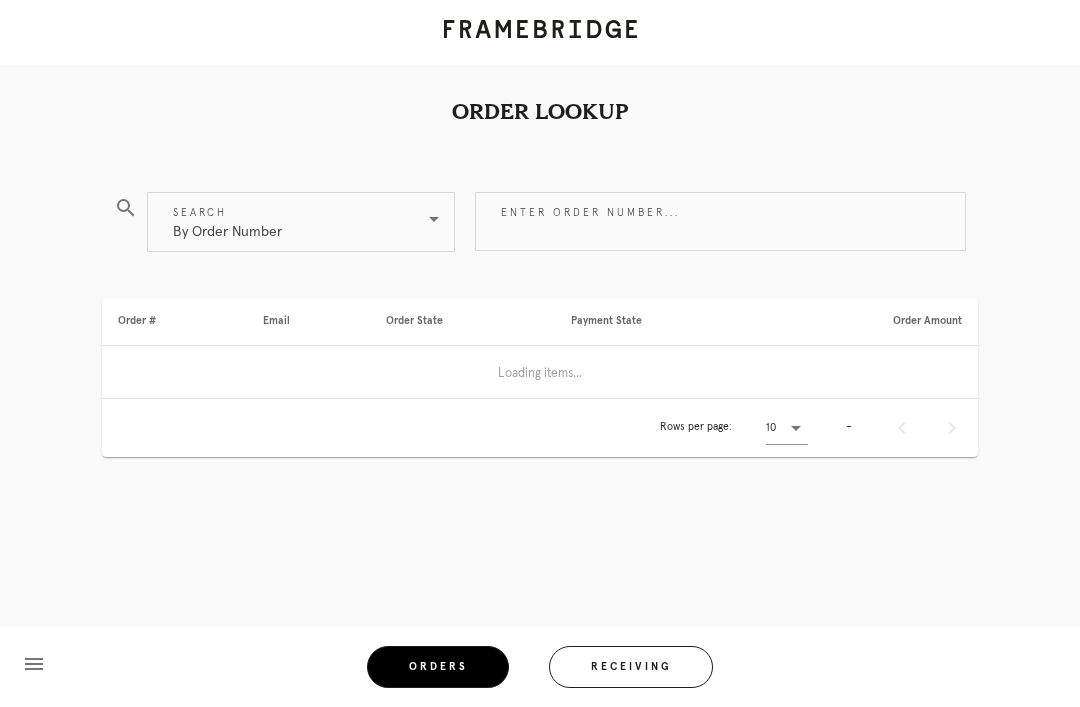 click on "Enter order number..." at bounding box center (720, 221) 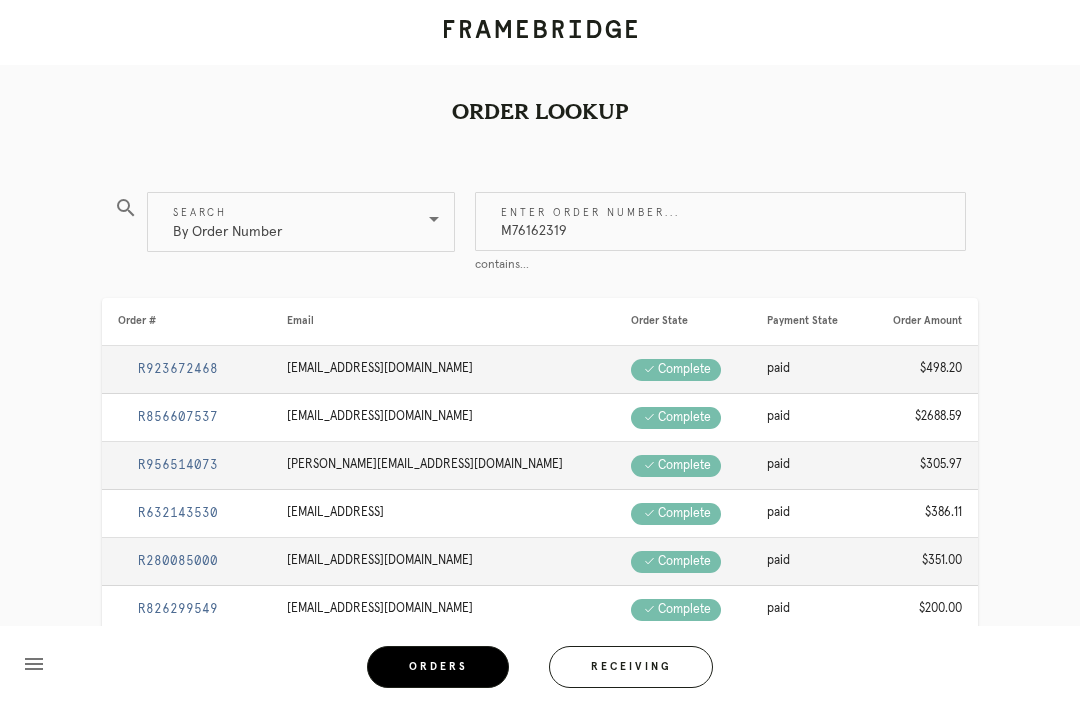 type on "M761623199" 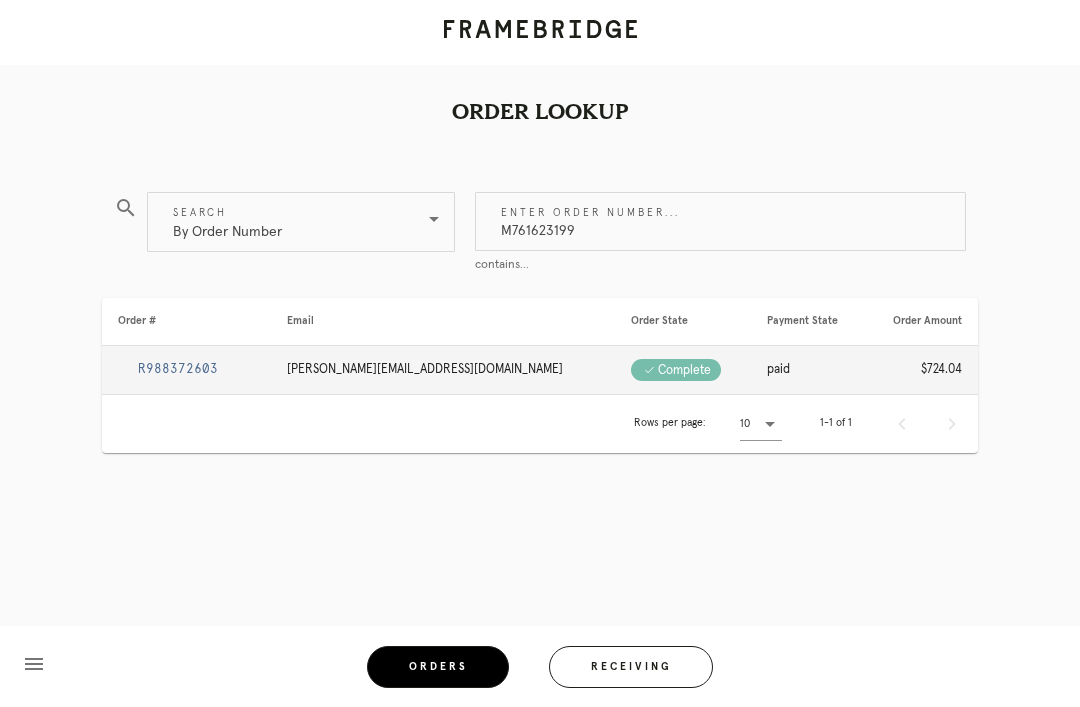 click on "R988372603" at bounding box center [178, 369] 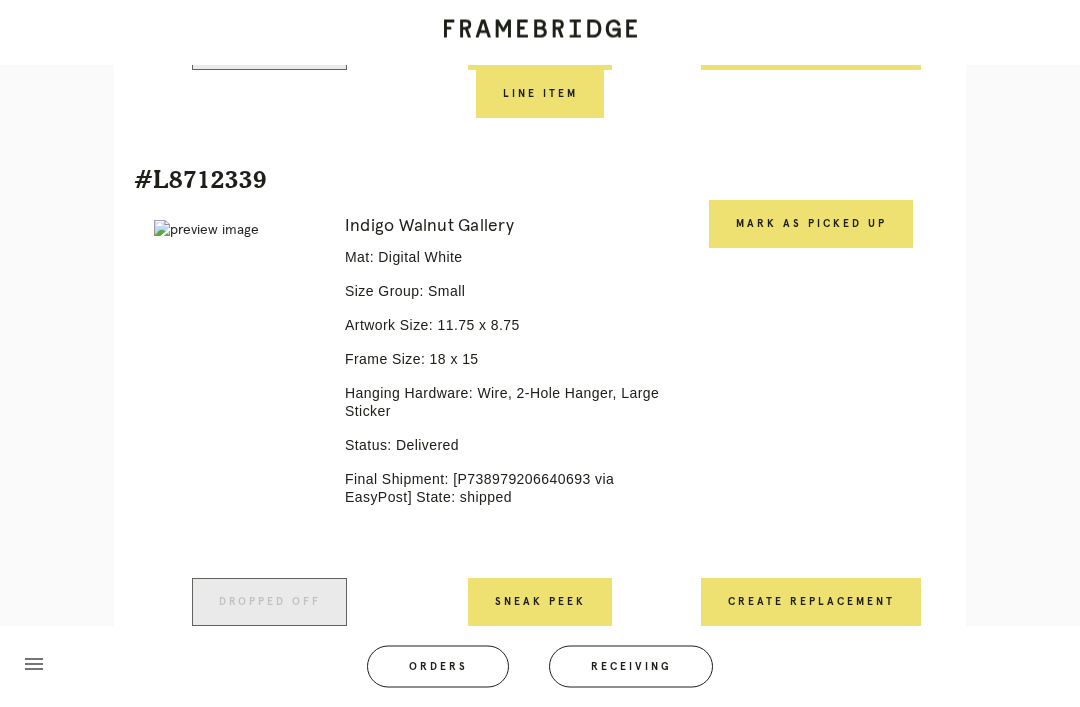 scroll, scrollTop: 1494, scrollLeft: 0, axis: vertical 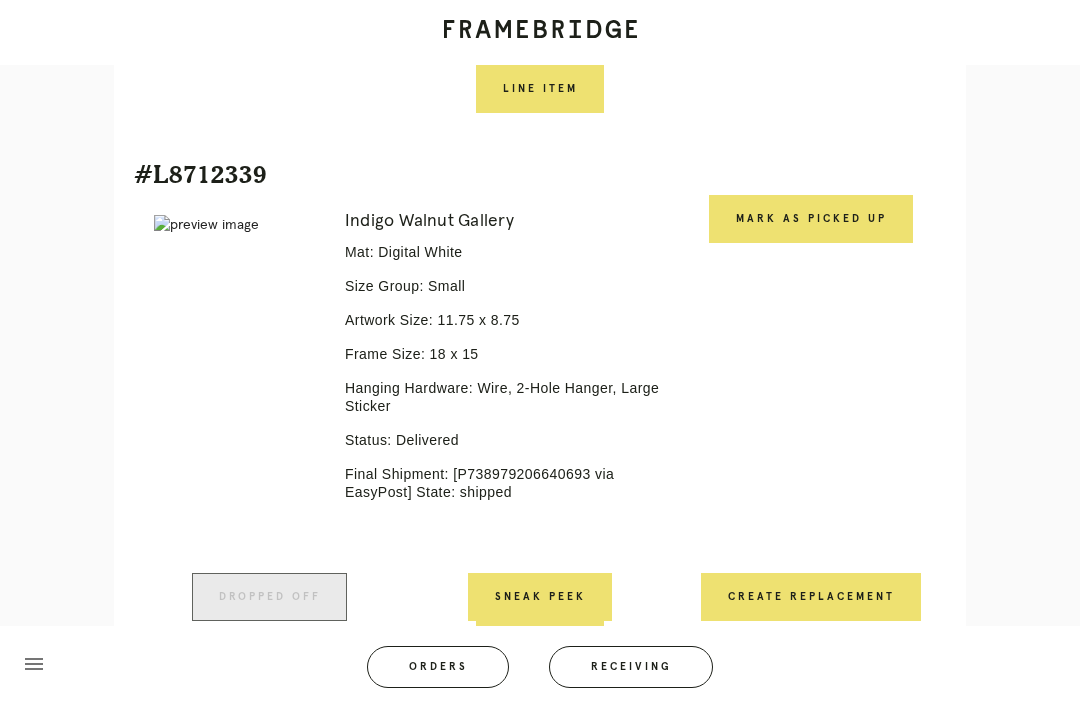 click on "Create Replacement" at bounding box center [811, 597] 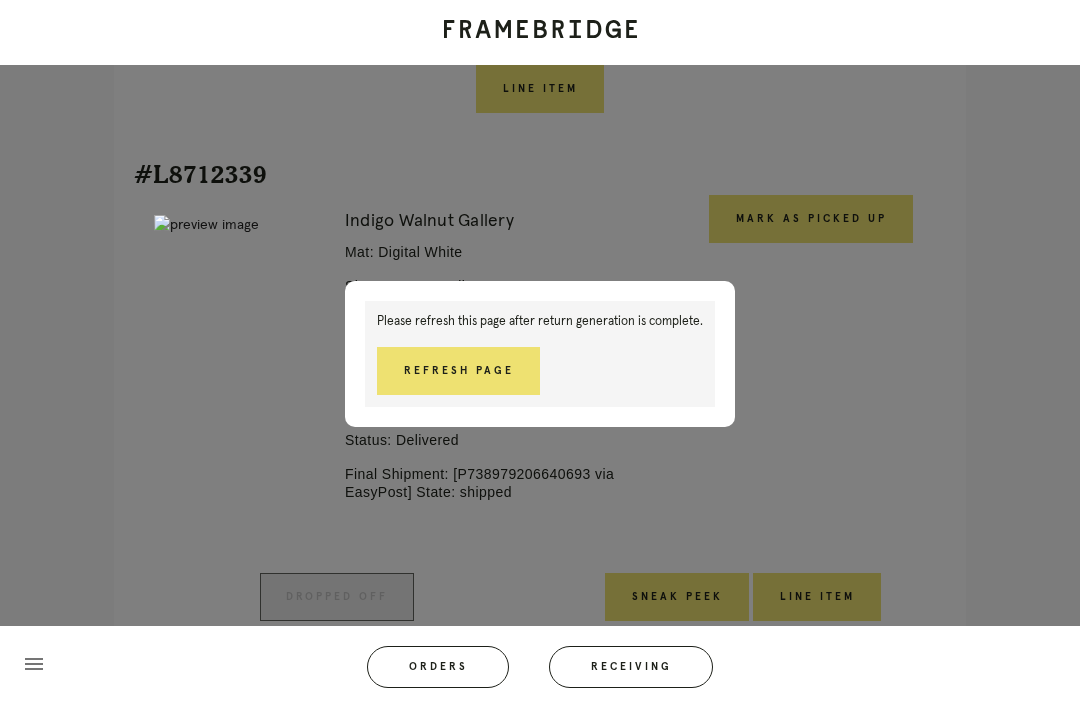scroll, scrollTop: 1526, scrollLeft: 0, axis: vertical 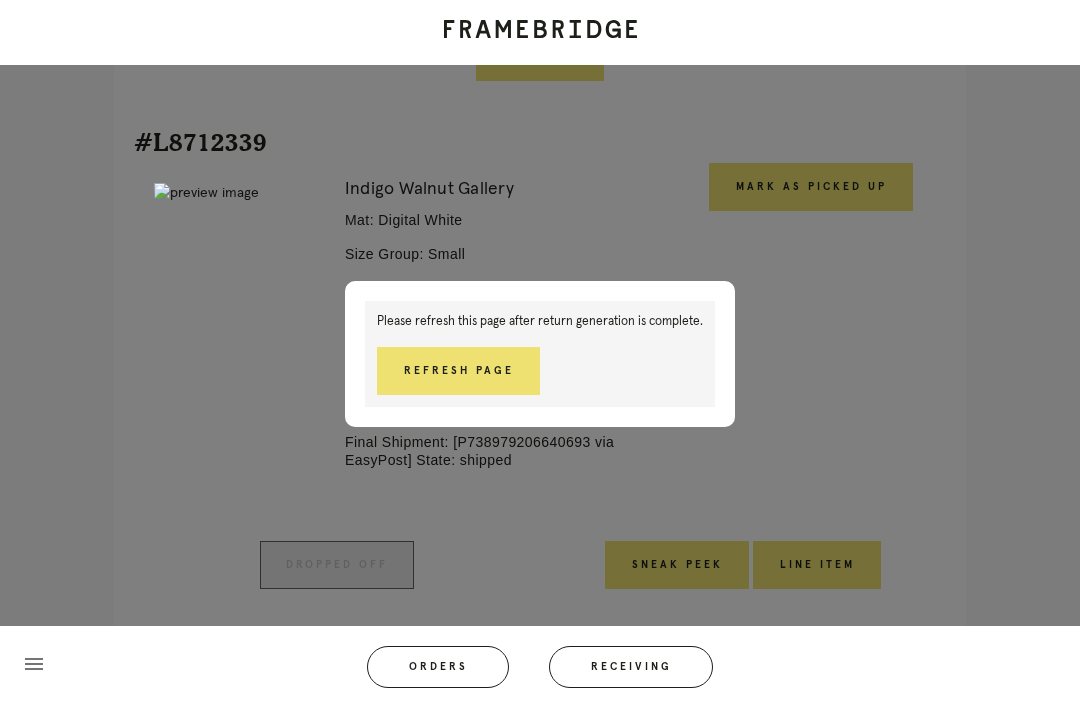 click on "Refresh Page" at bounding box center [458, 371] 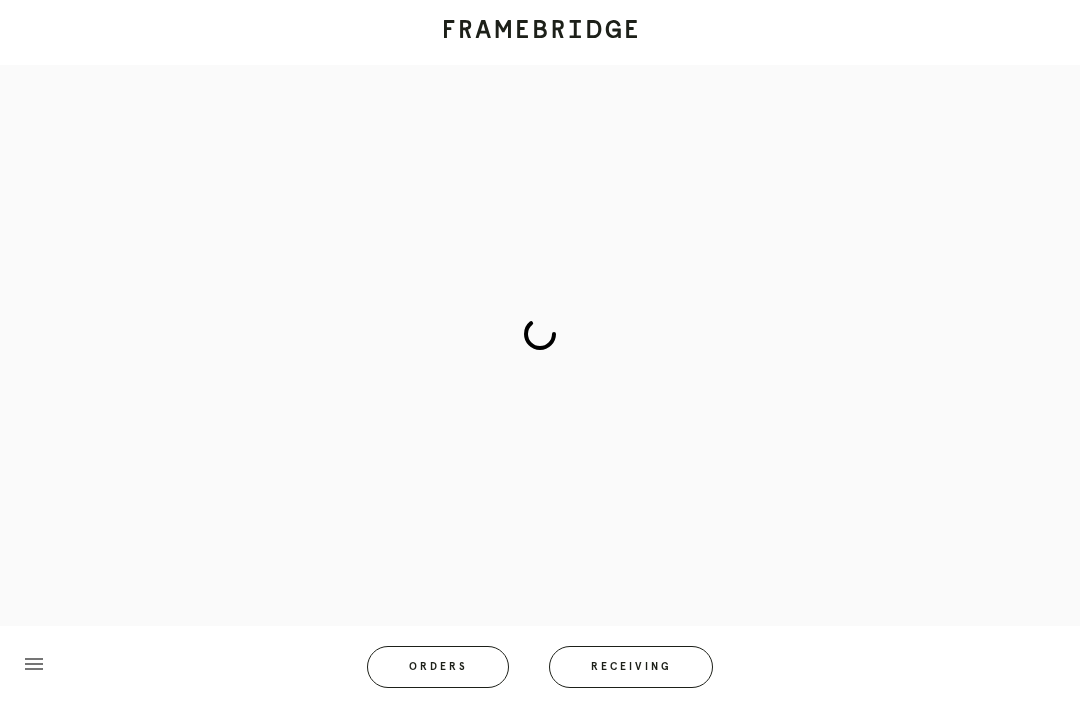 scroll, scrollTop: 83, scrollLeft: 0, axis: vertical 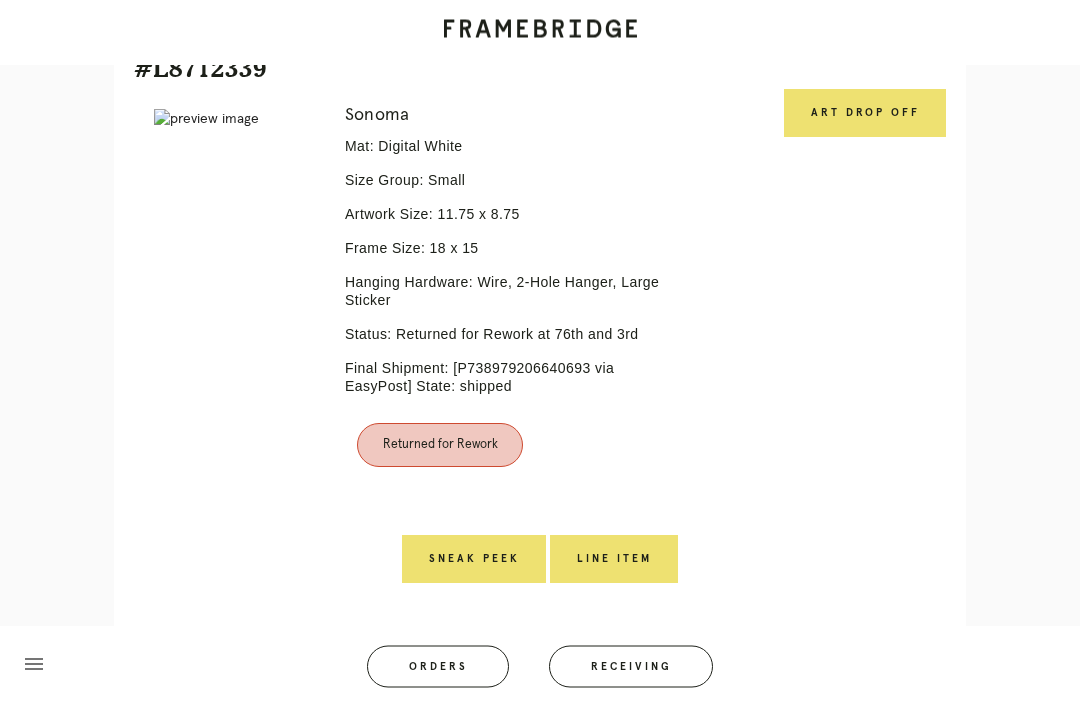 click on "Art drop off" at bounding box center (865, 114) 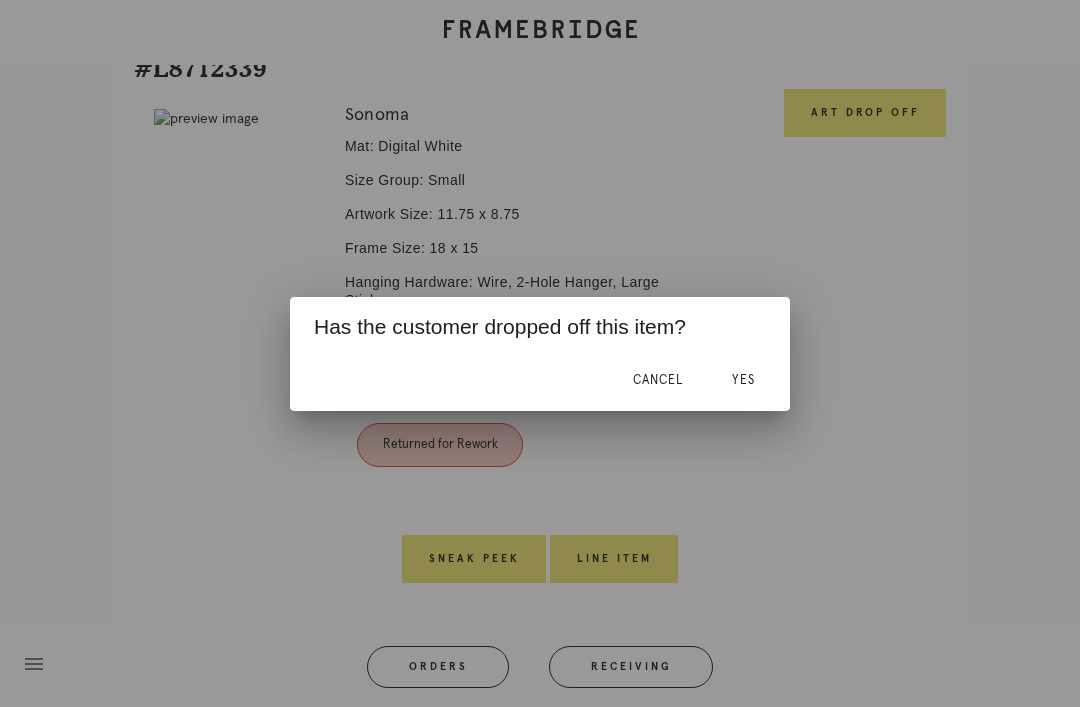 click on "Yes" at bounding box center [743, 381] 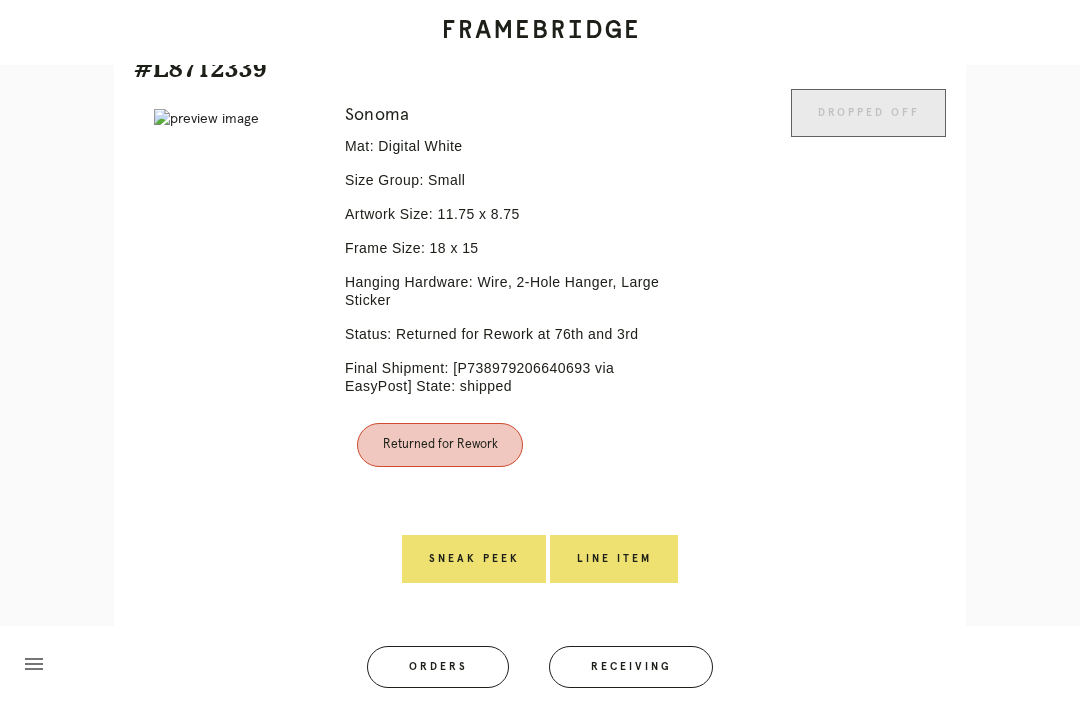 click on "Line Item" at bounding box center (614, 559) 